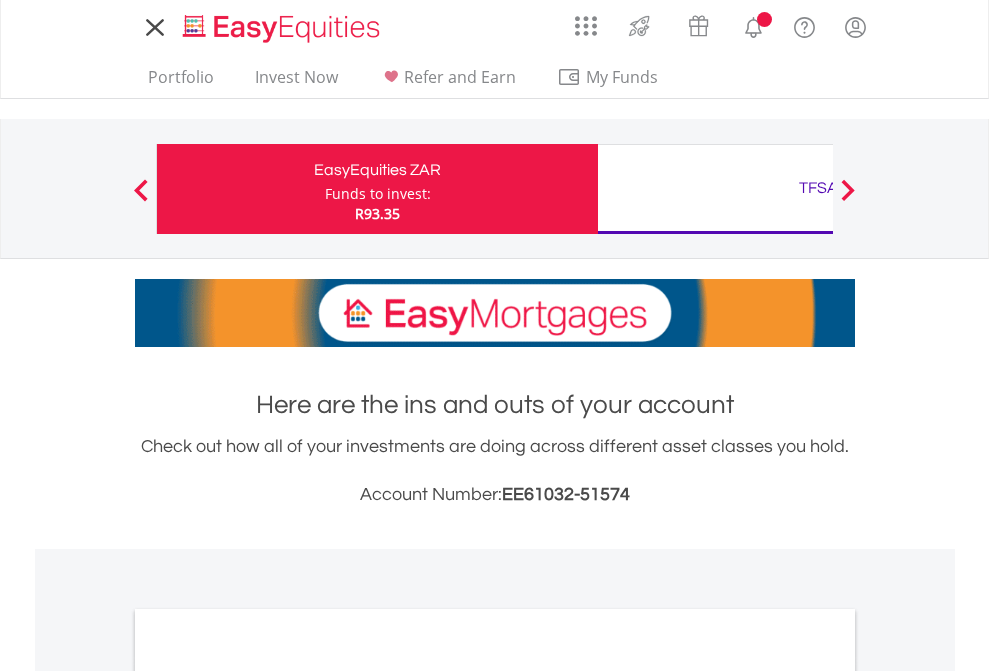 scroll, scrollTop: 0, scrollLeft: 0, axis: both 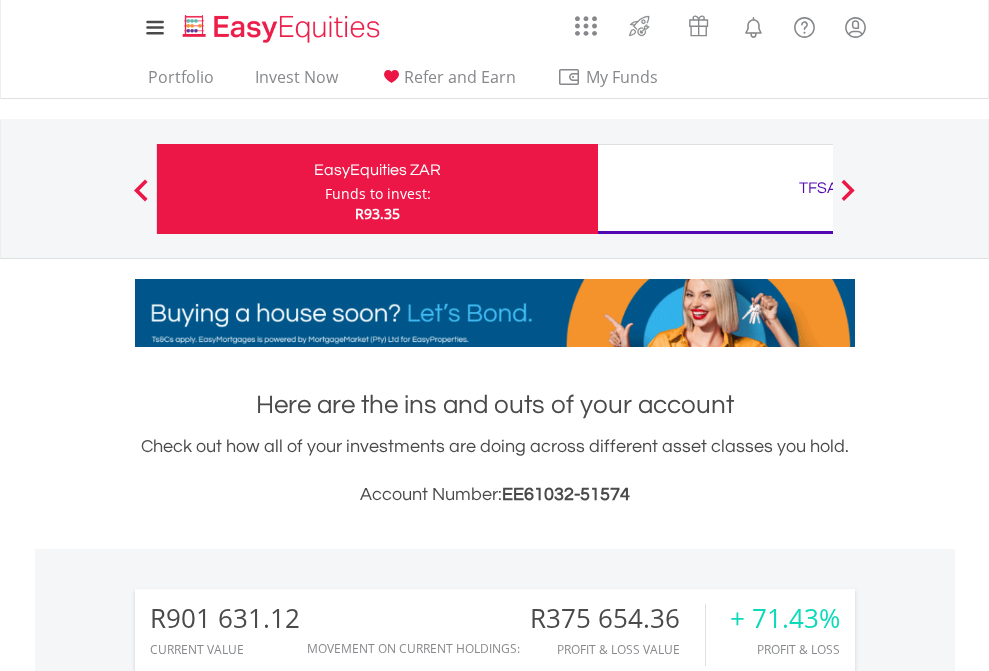 click on "Funds to invest:" at bounding box center [378, 194] 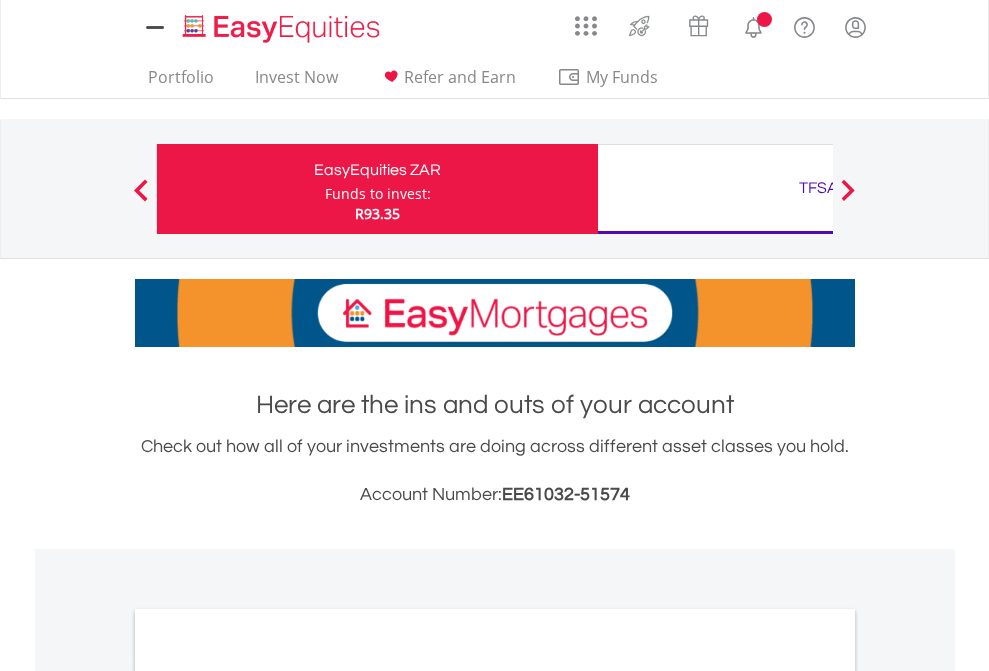 scroll, scrollTop: 0, scrollLeft: 0, axis: both 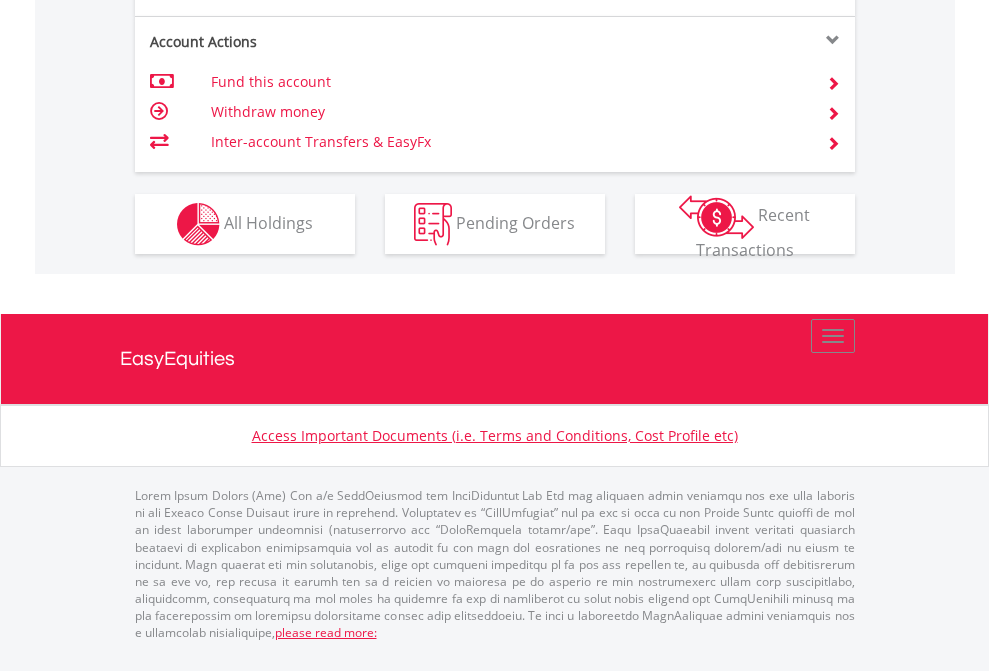 click on "Investment types" at bounding box center [706, -337] 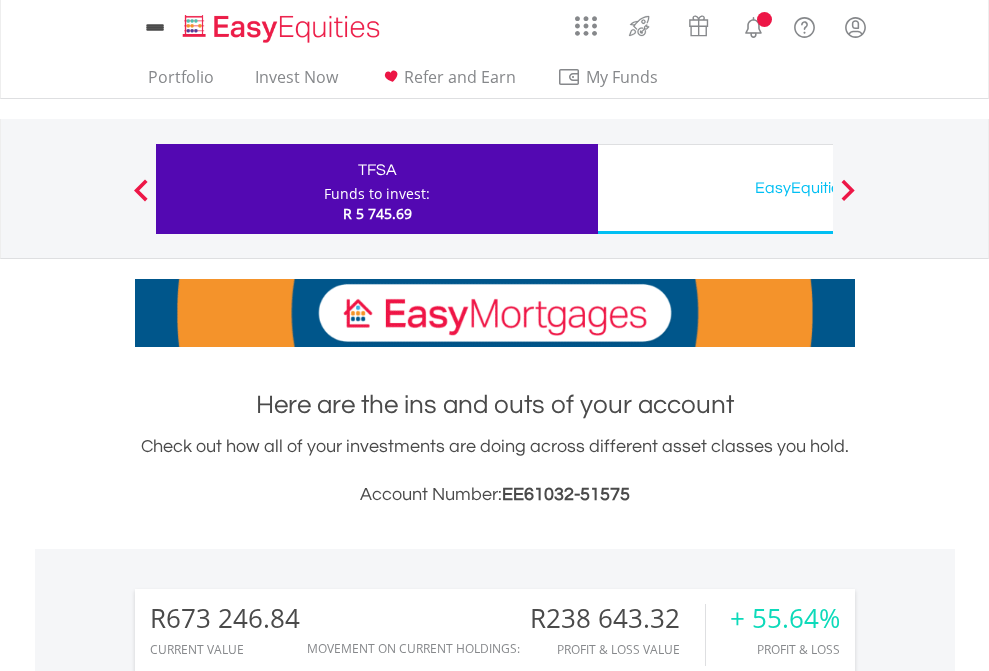 scroll, scrollTop: 0, scrollLeft: 0, axis: both 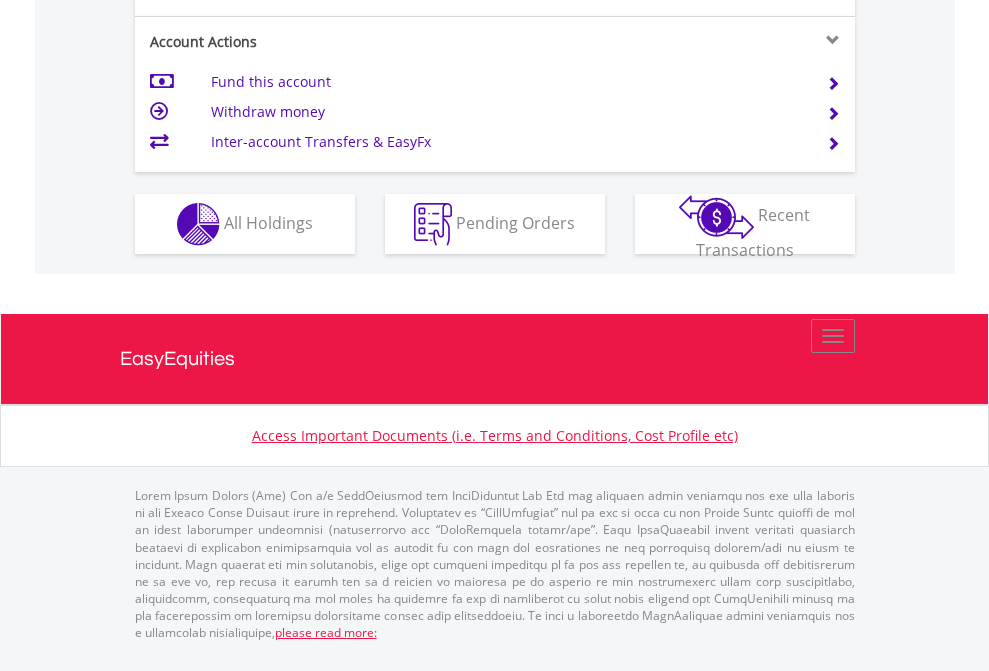 click on "Investment types" at bounding box center [706, -337] 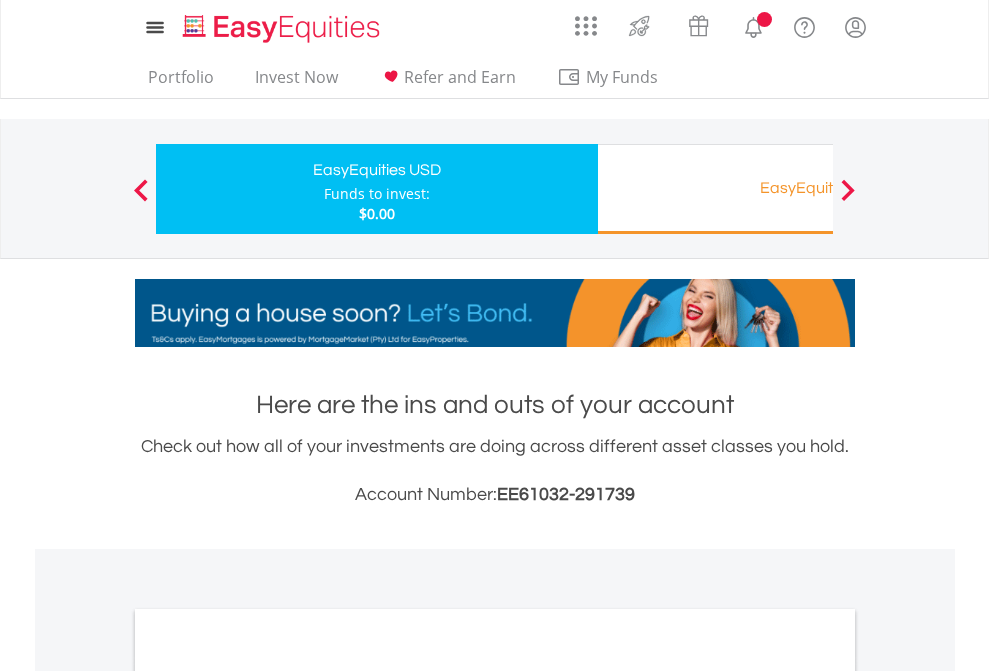scroll, scrollTop: 0, scrollLeft: 0, axis: both 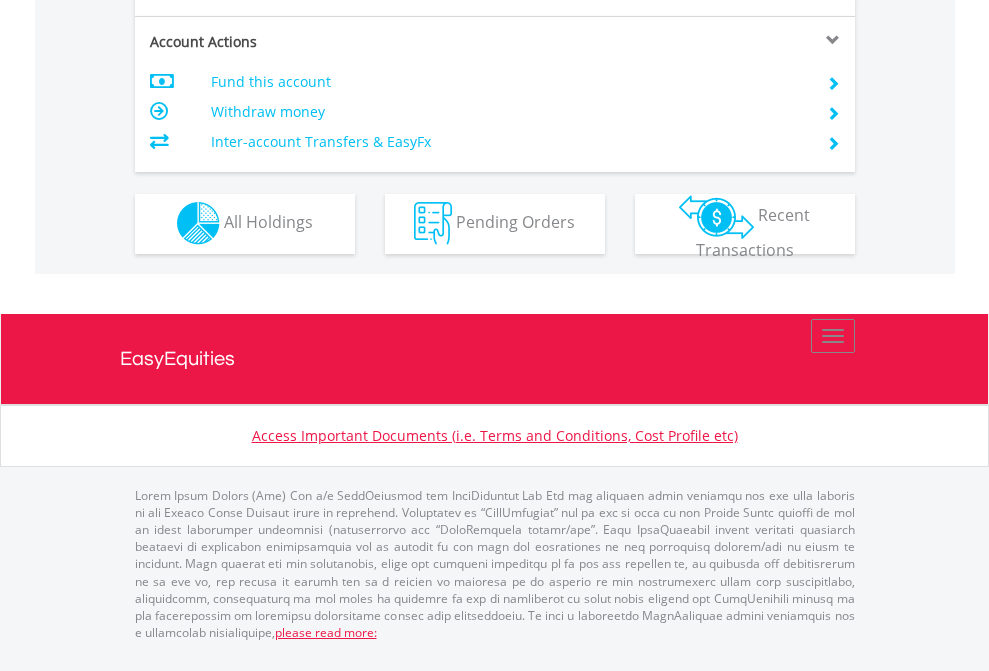 click on "Investment types" at bounding box center (706, -353) 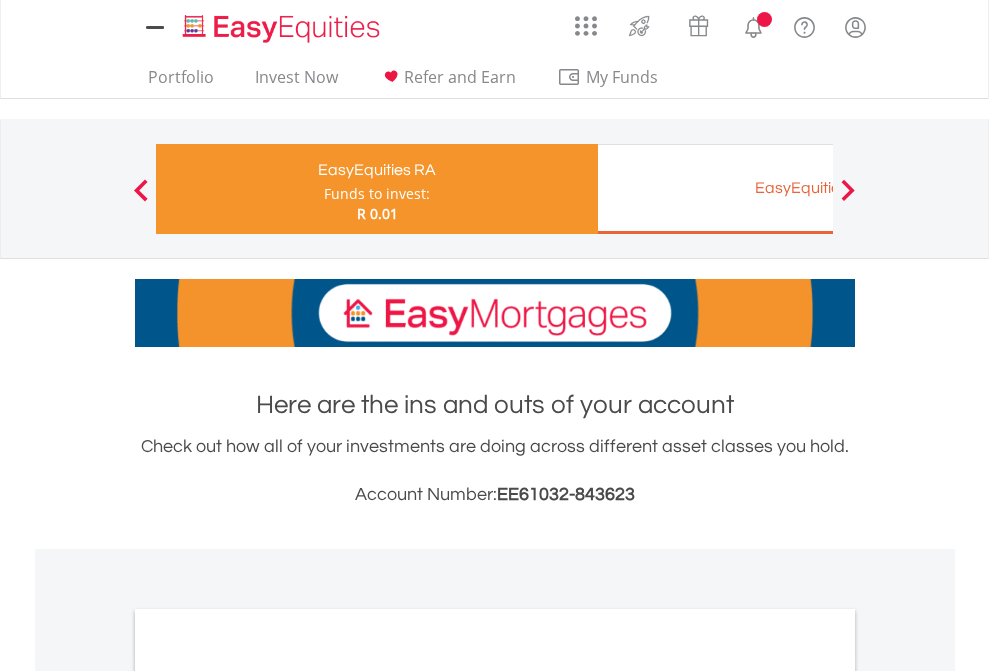 scroll, scrollTop: 0, scrollLeft: 0, axis: both 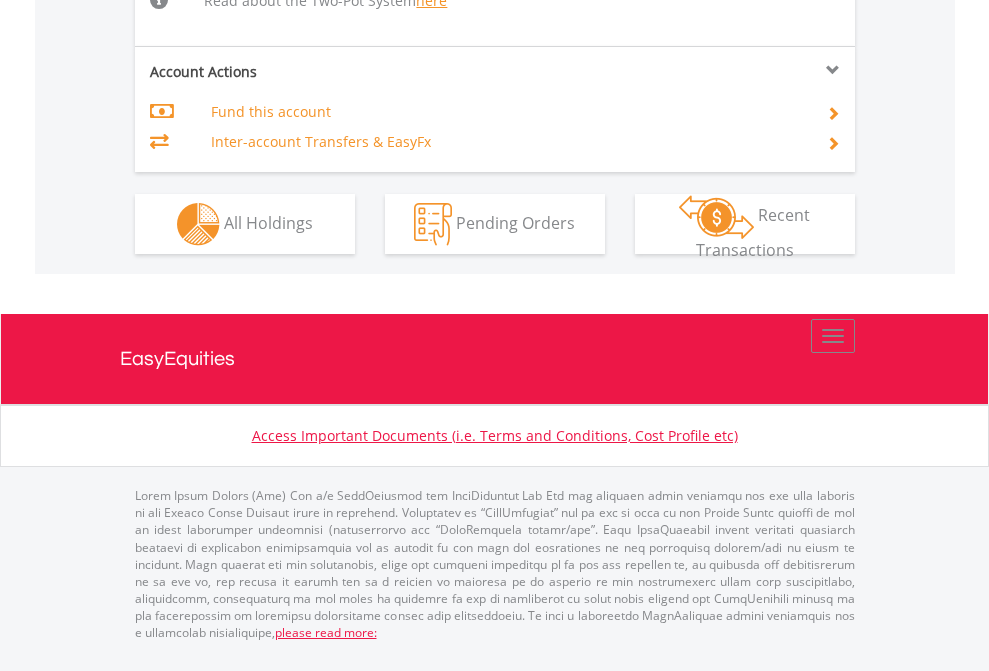 click on "Investment types" at bounding box center [706, -518] 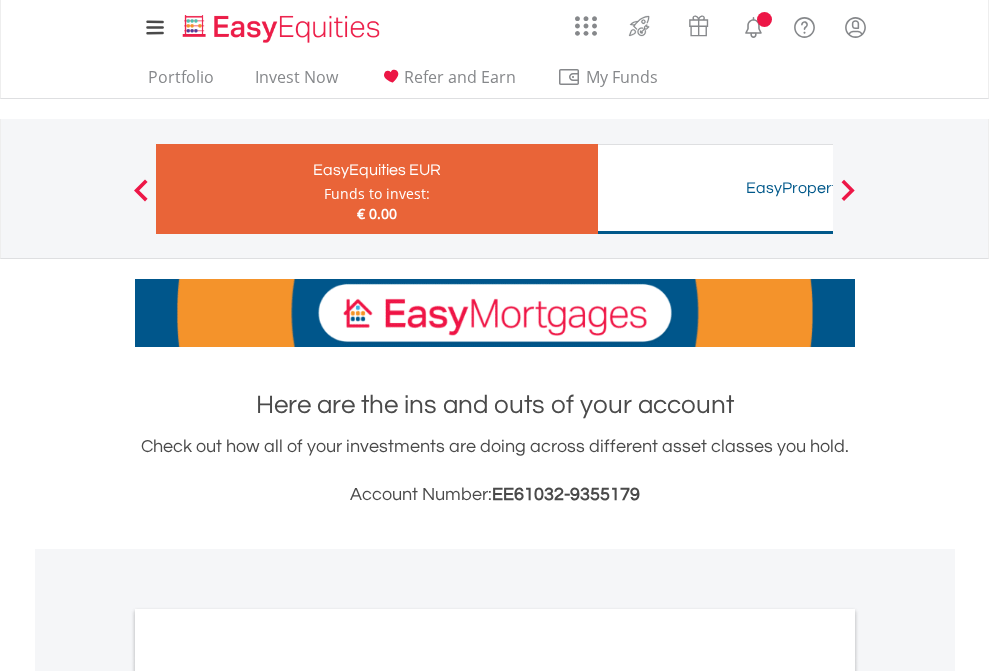 scroll, scrollTop: 0, scrollLeft: 0, axis: both 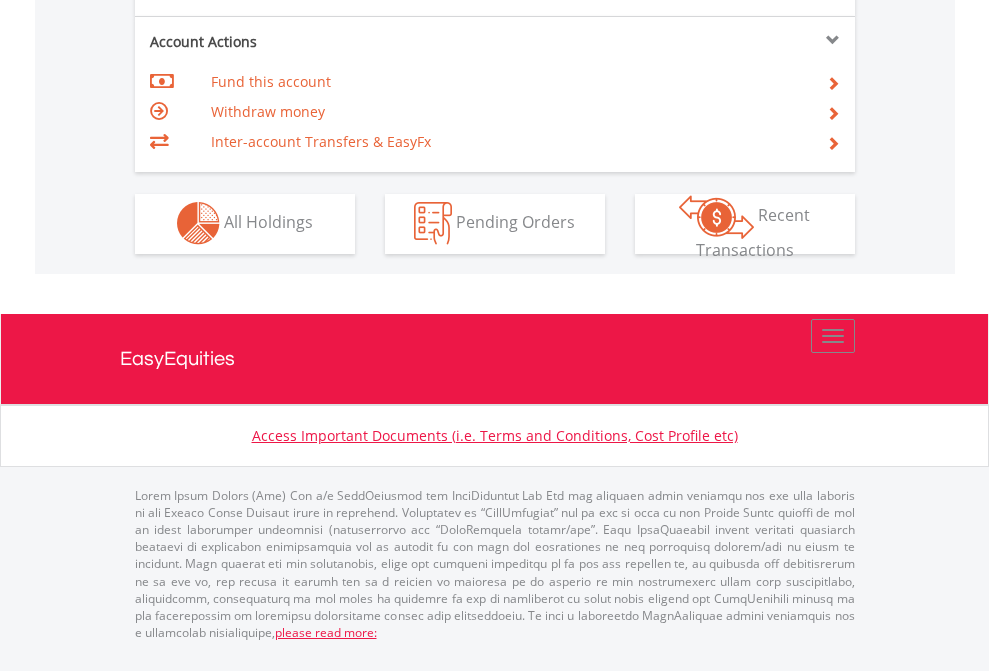 click on "Investment types" at bounding box center [706, -353] 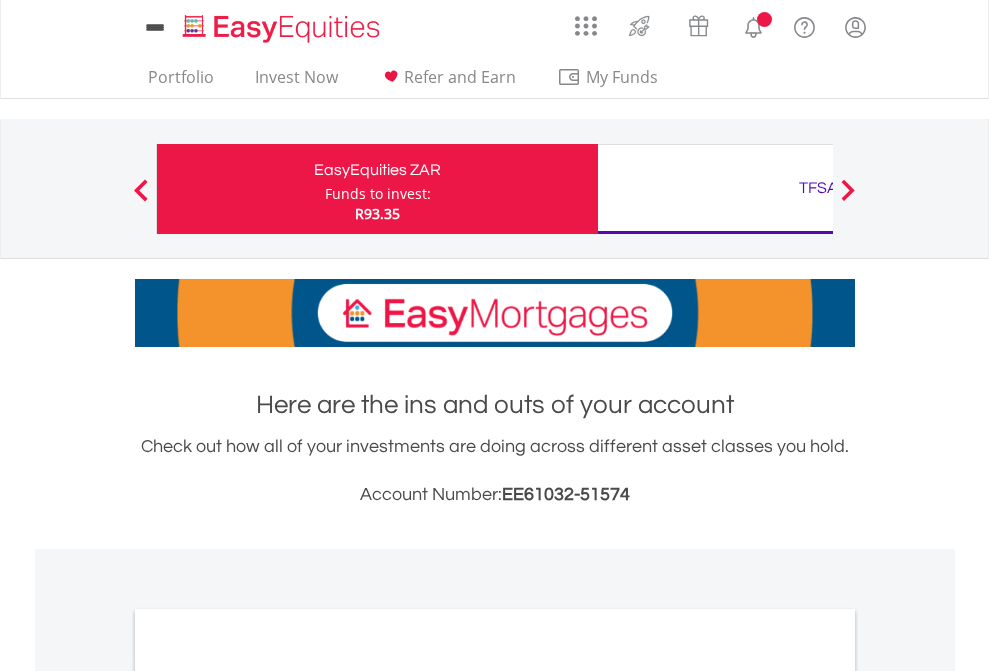 scroll, scrollTop: 0, scrollLeft: 0, axis: both 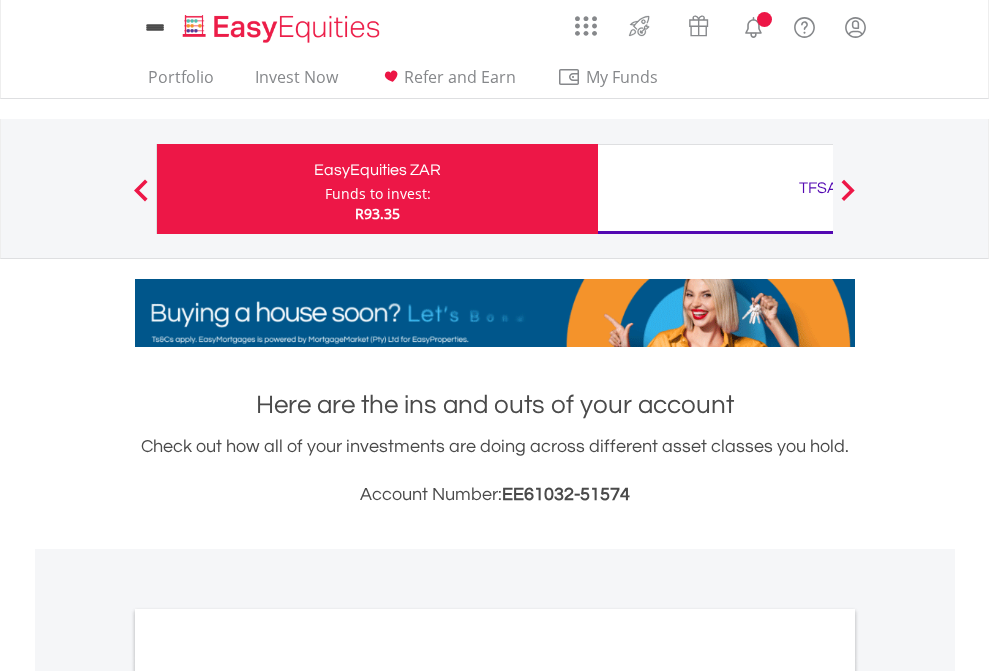 click on "All Holdings" at bounding box center [268, 1096] 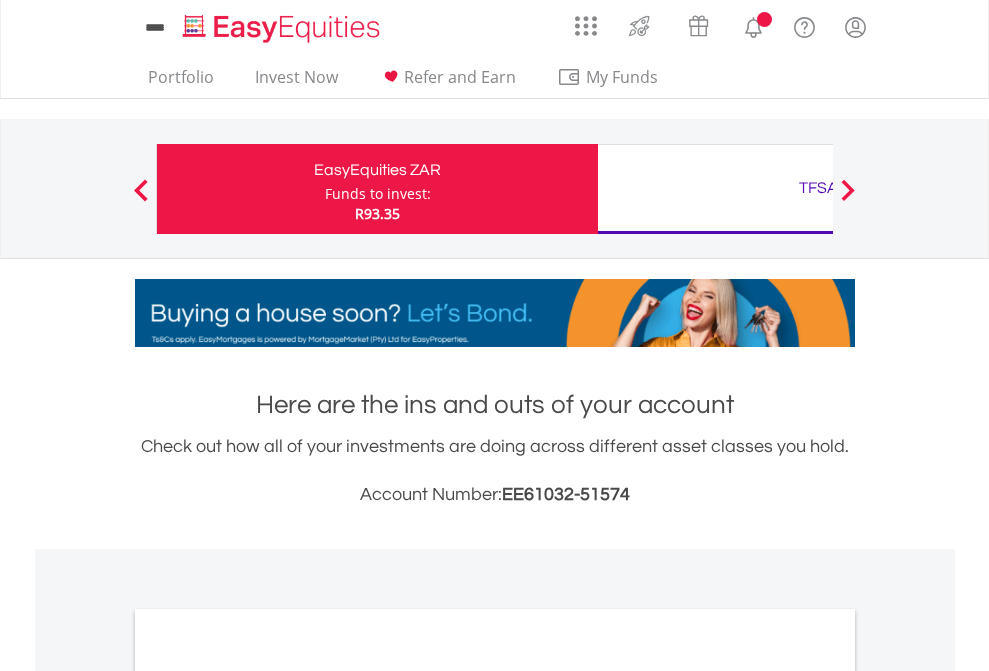 scroll, scrollTop: 1202, scrollLeft: 0, axis: vertical 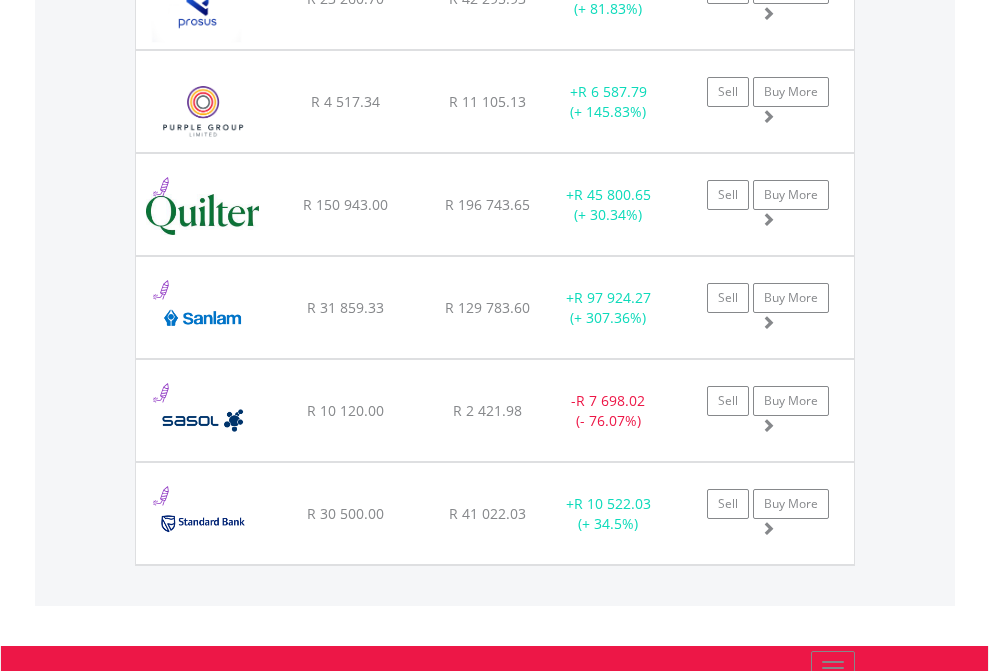 click on "TFSA" at bounding box center (818, -2156) 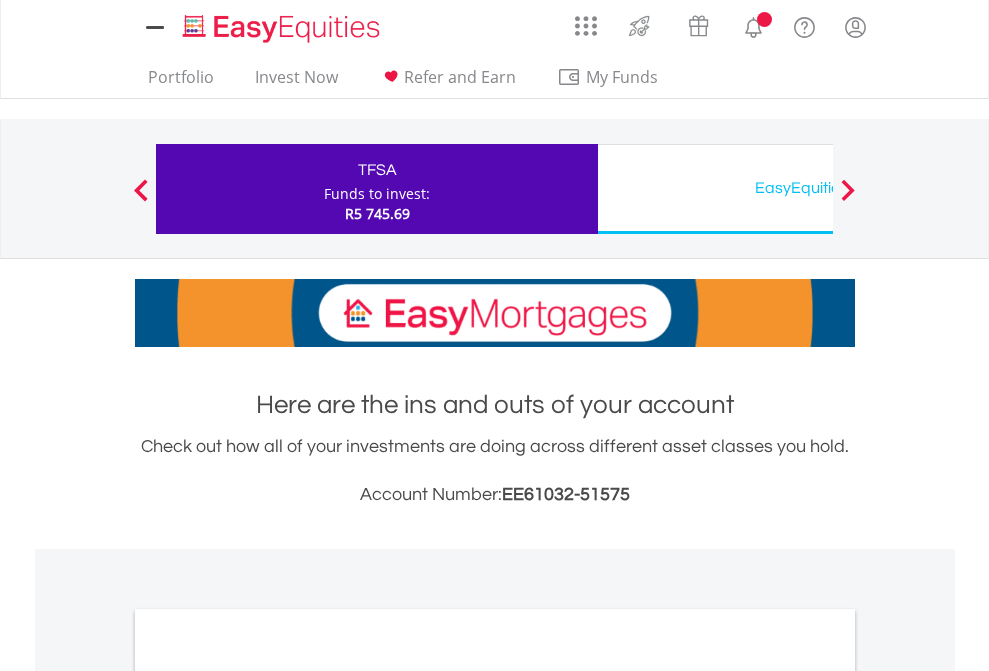 scroll, scrollTop: 0, scrollLeft: 0, axis: both 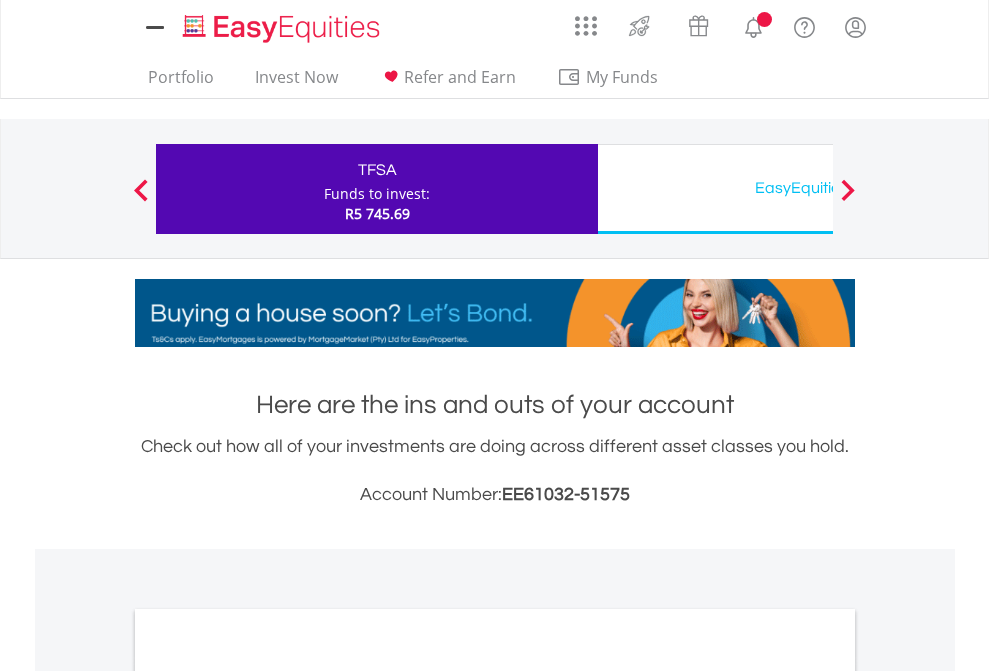 click on "All Holdings" at bounding box center [268, 1096] 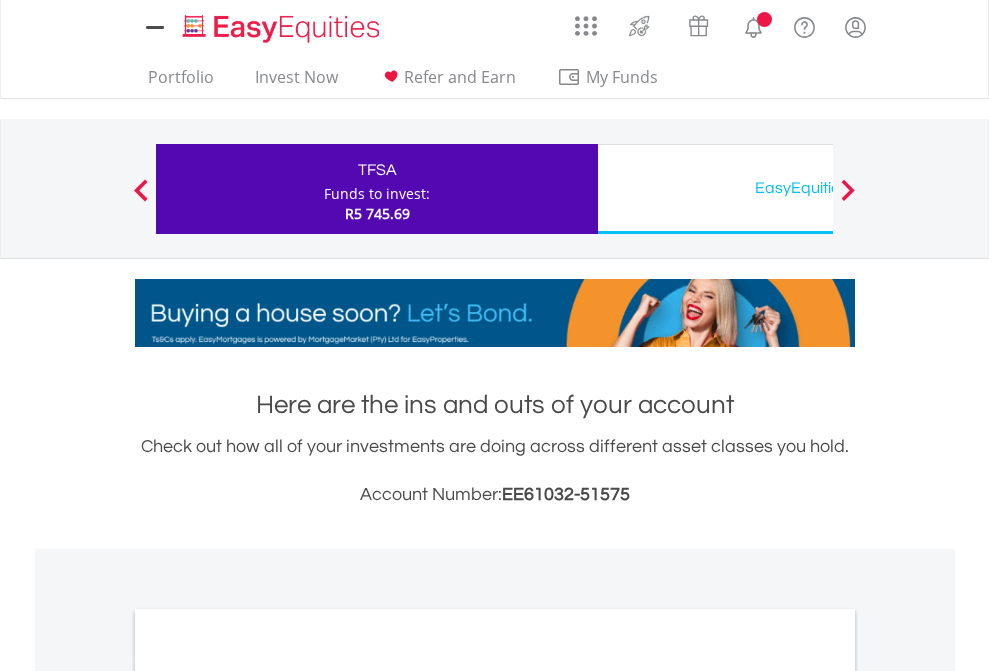 scroll, scrollTop: 1202, scrollLeft: 0, axis: vertical 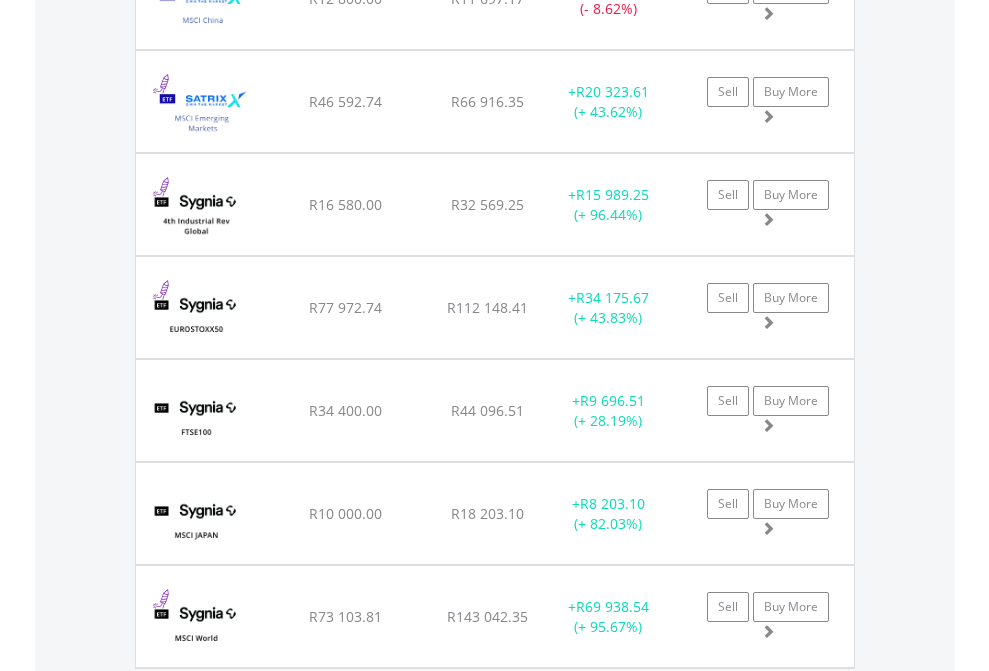 click on "EasyEquities USD" at bounding box center [818, -2116] 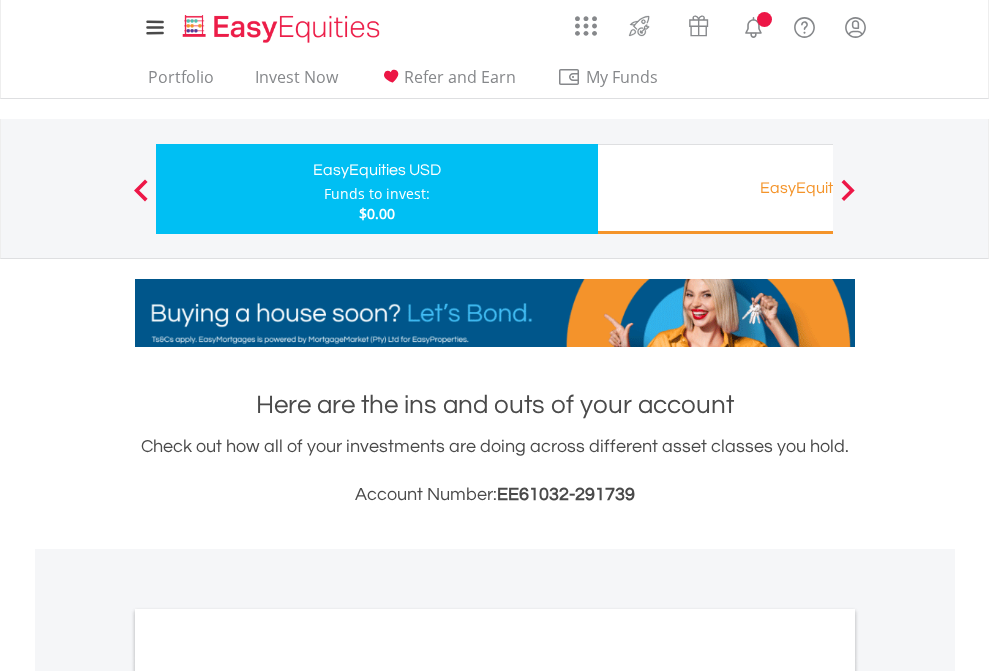 scroll, scrollTop: 0, scrollLeft: 0, axis: both 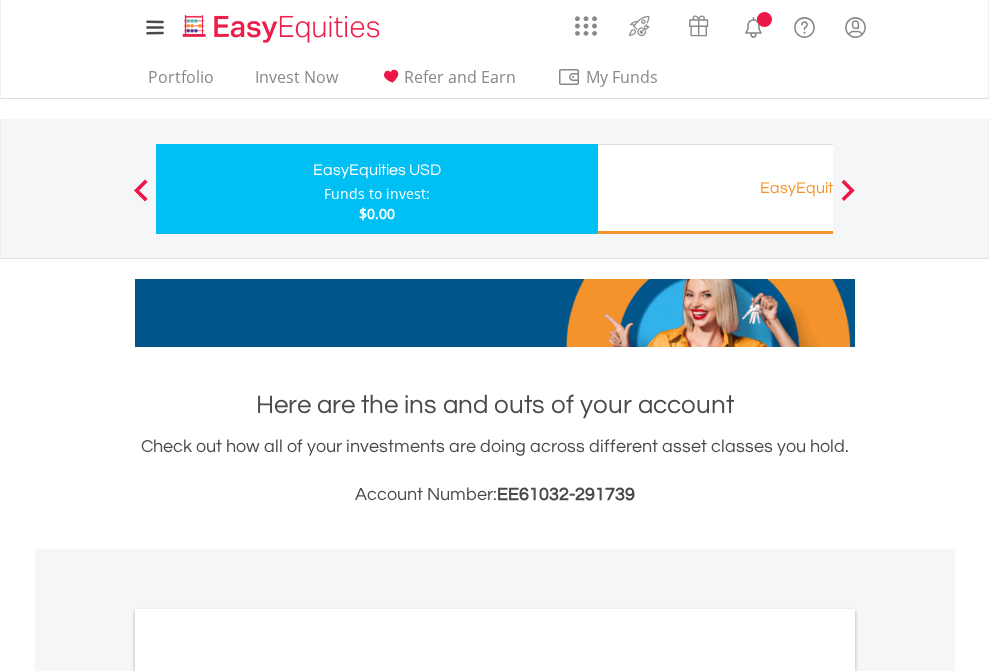 click on "All Holdings" at bounding box center (268, 1096) 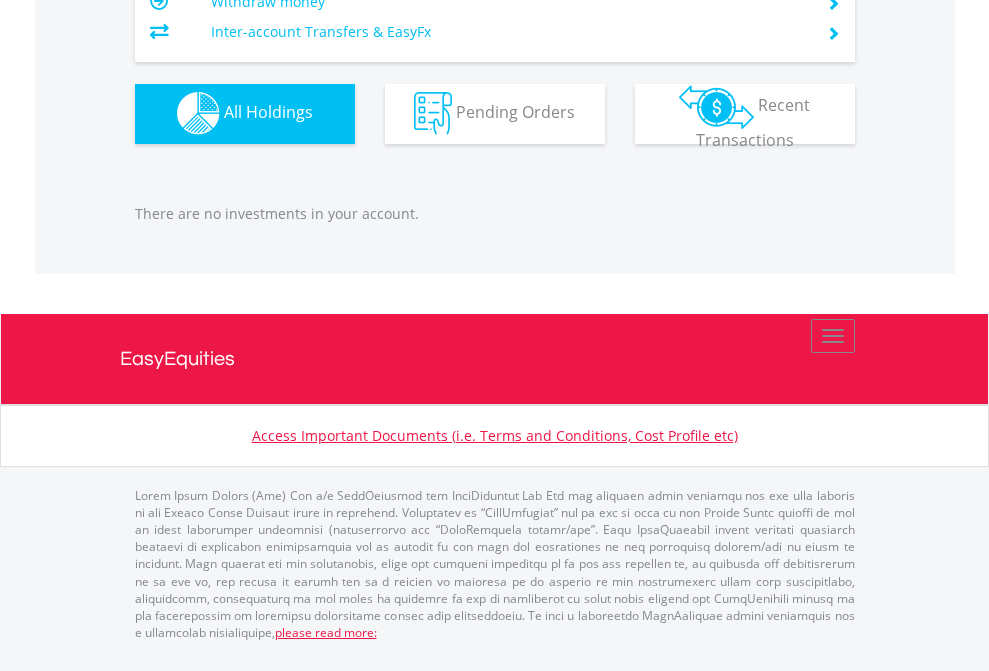 scroll, scrollTop: 1980, scrollLeft: 0, axis: vertical 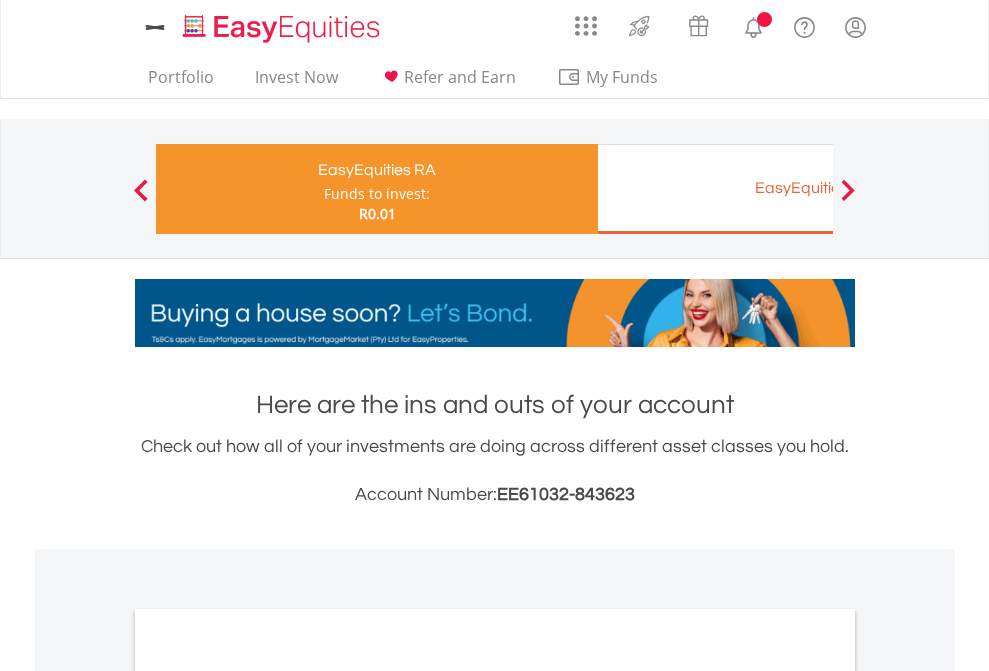click on "All Holdings" at bounding box center [268, 1066] 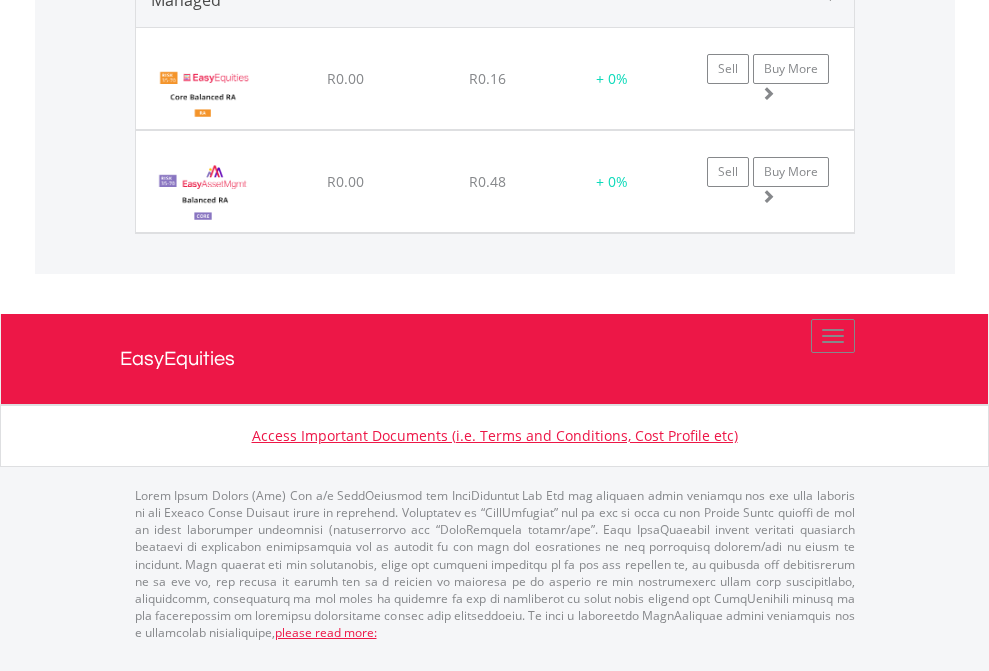 click on "EasyEquities EUR" at bounding box center [818, -1214] 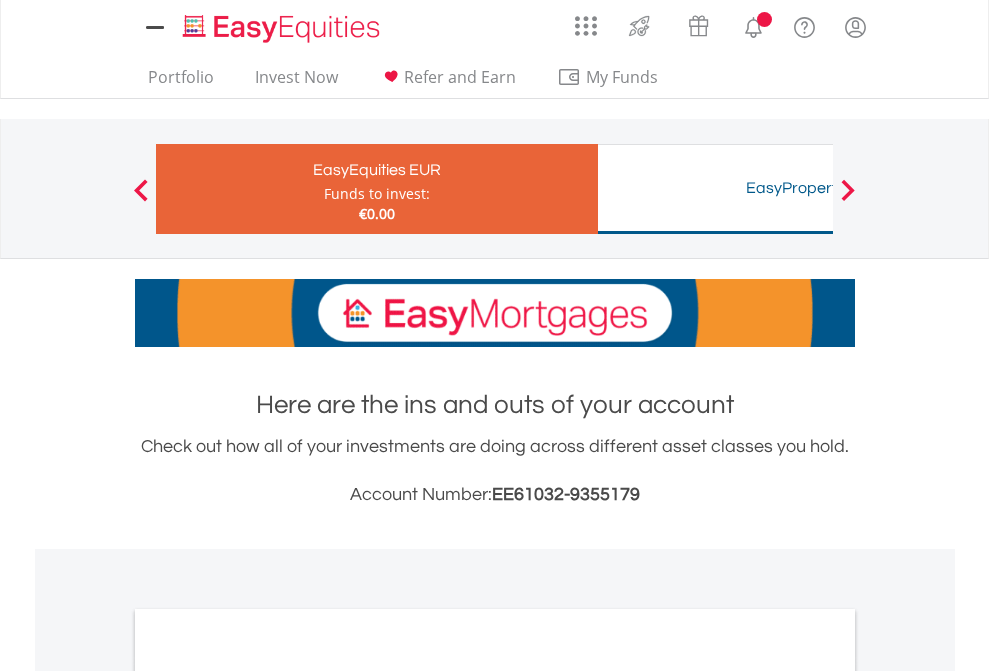 scroll, scrollTop: 0, scrollLeft: 0, axis: both 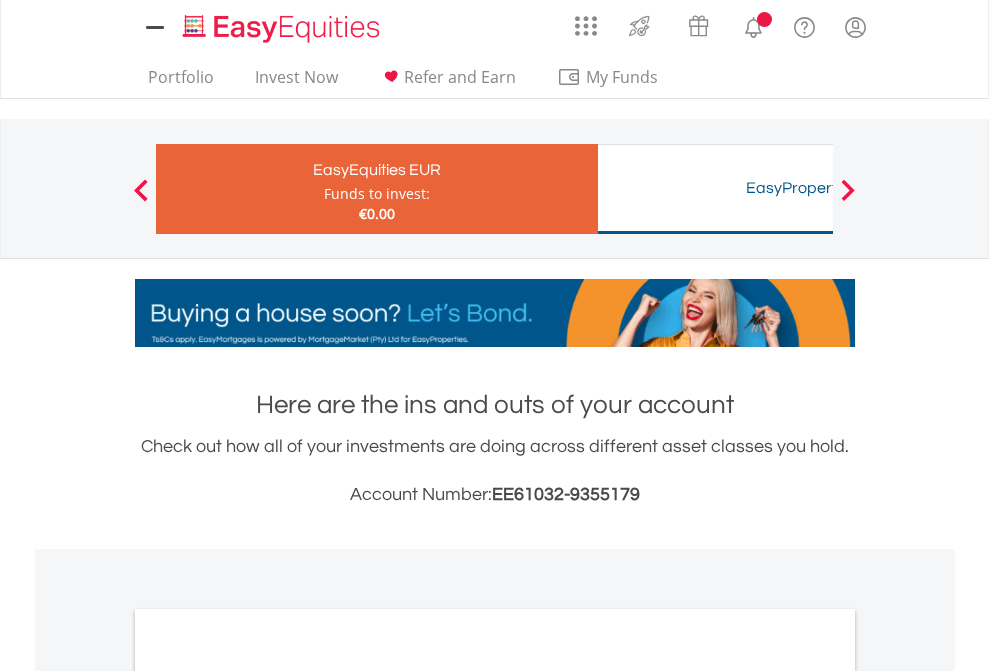 click on "All Holdings" at bounding box center [268, 1096] 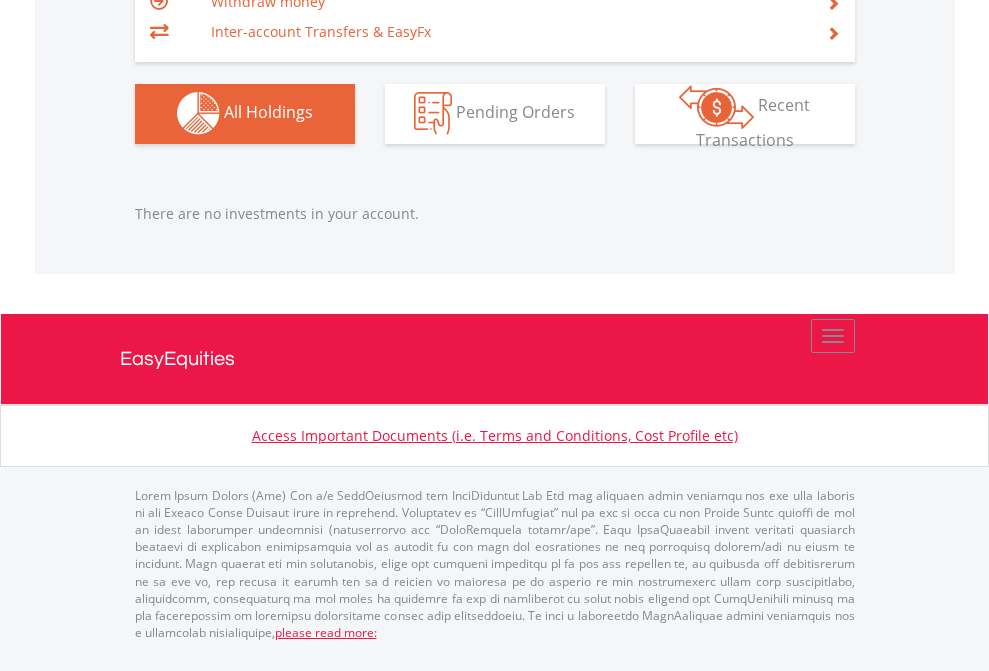 scroll, scrollTop: 1980, scrollLeft: 0, axis: vertical 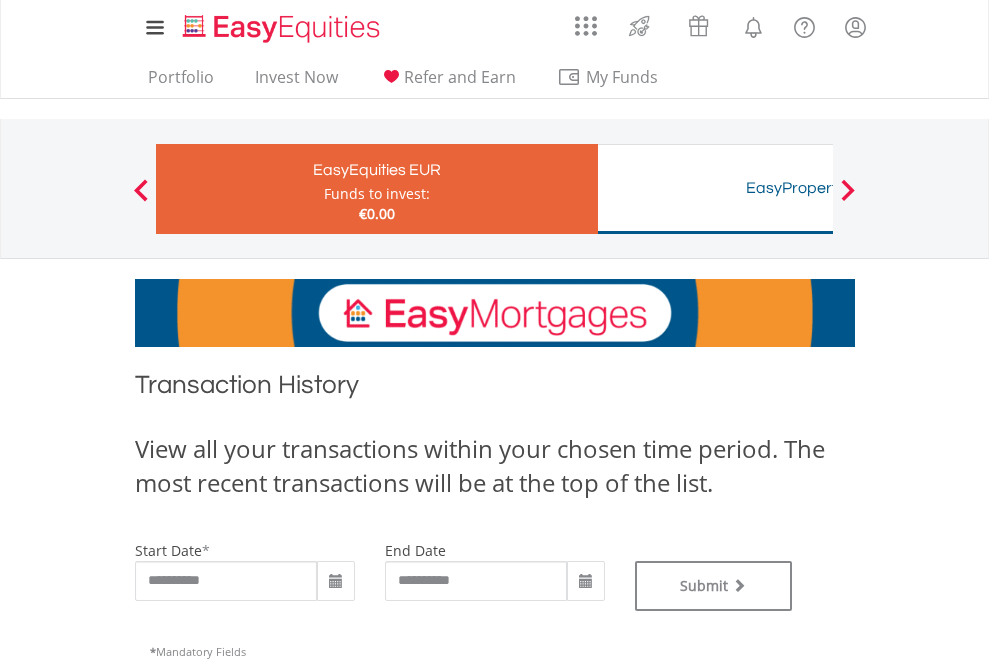 type on "**********" 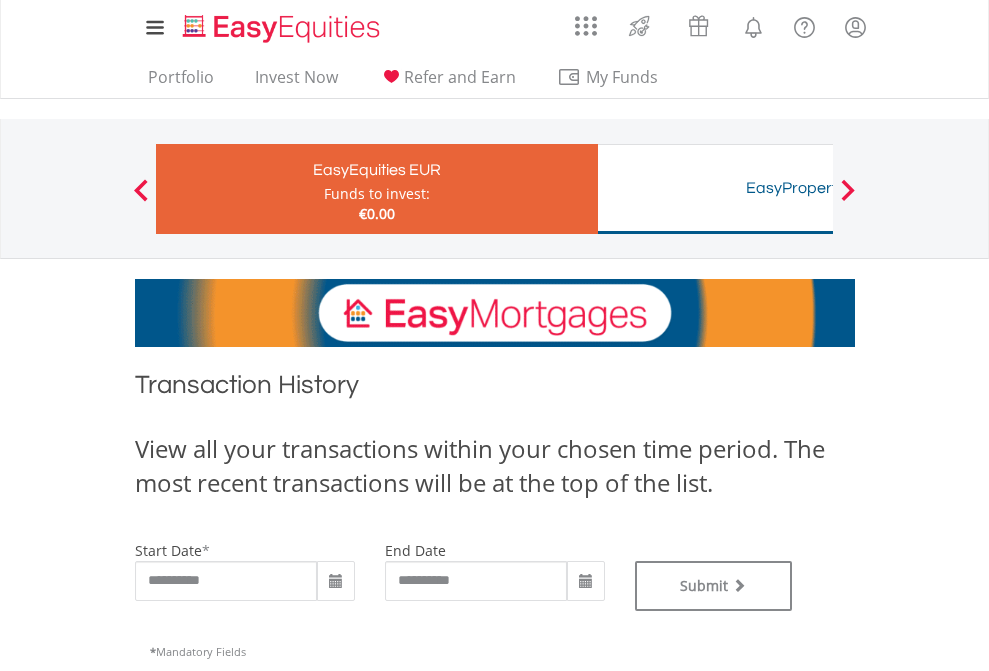 type on "**********" 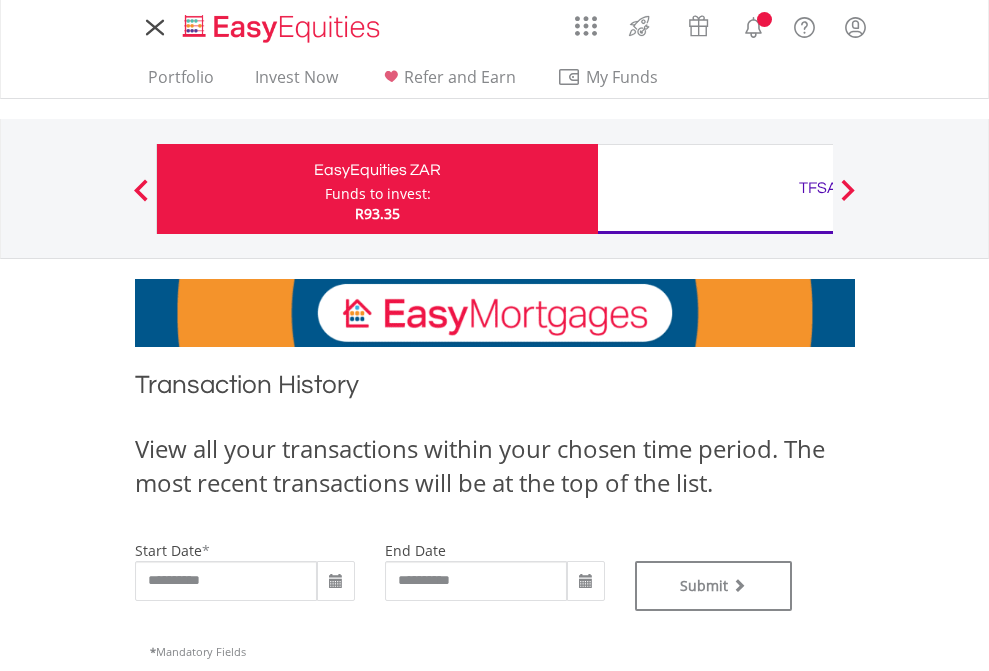scroll, scrollTop: 0, scrollLeft: 0, axis: both 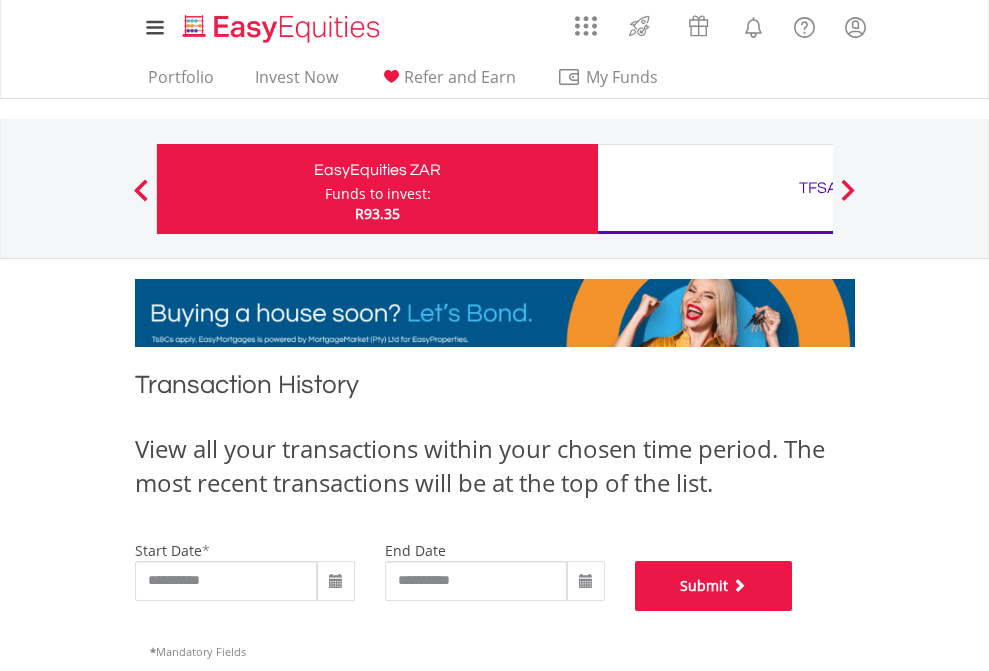 click on "Submit" at bounding box center [714, 586] 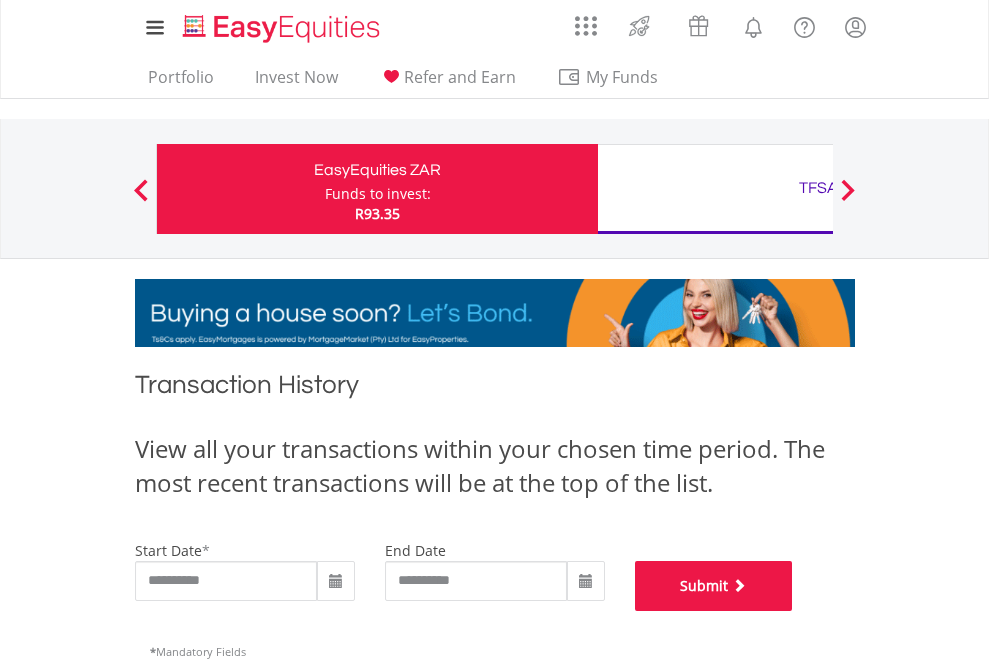 scroll, scrollTop: 811, scrollLeft: 0, axis: vertical 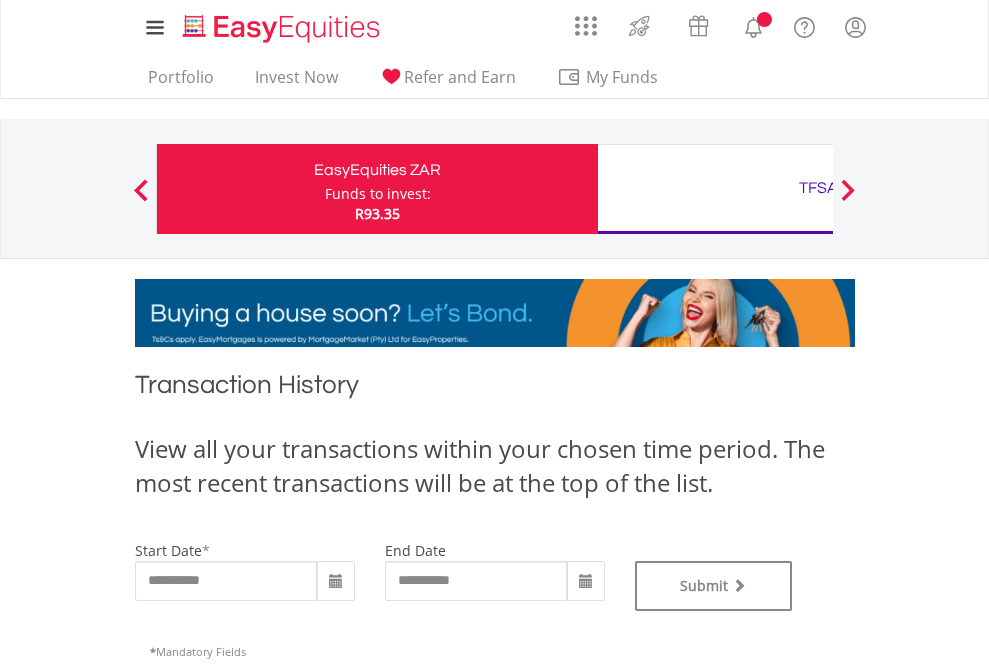 click on "TFSA" at bounding box center [818, 188] 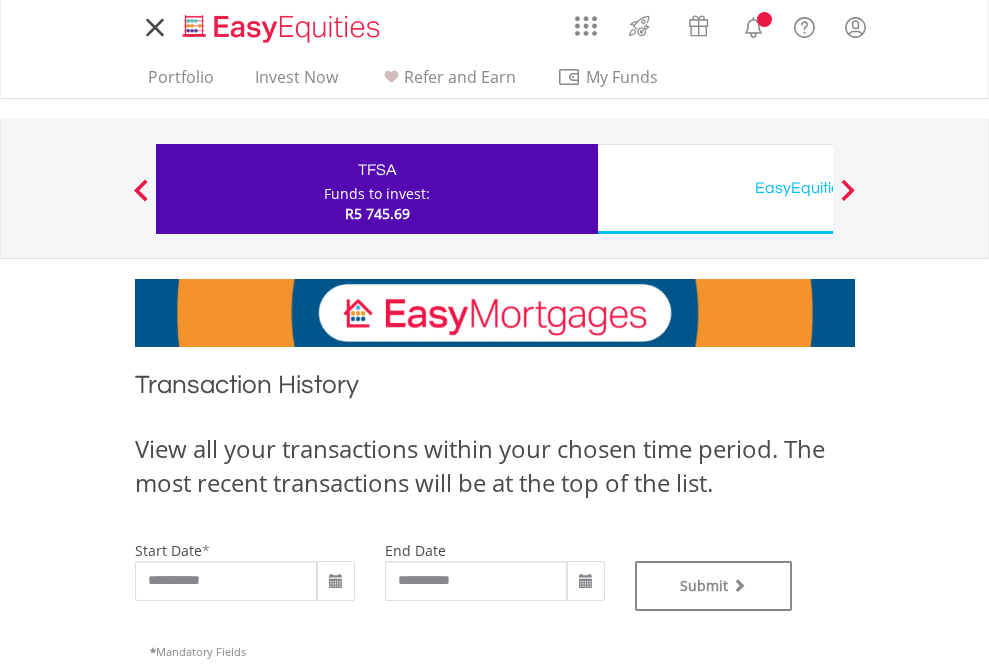 scroll, scrollTop: 0, scrollLeft: 0, axis: both 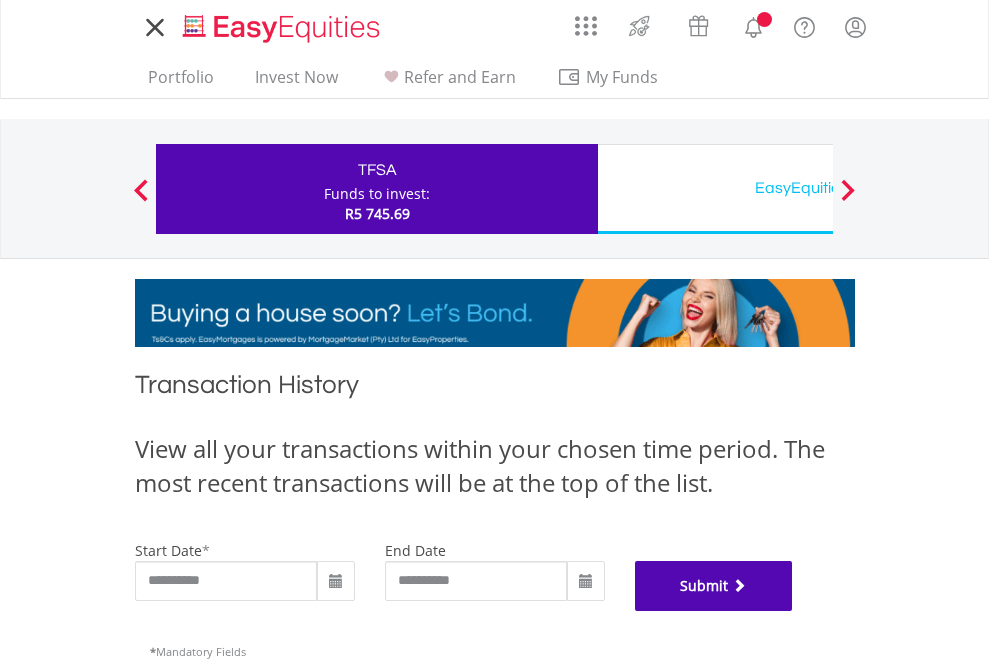 click on "Submit" at bounding box center [714, 586] 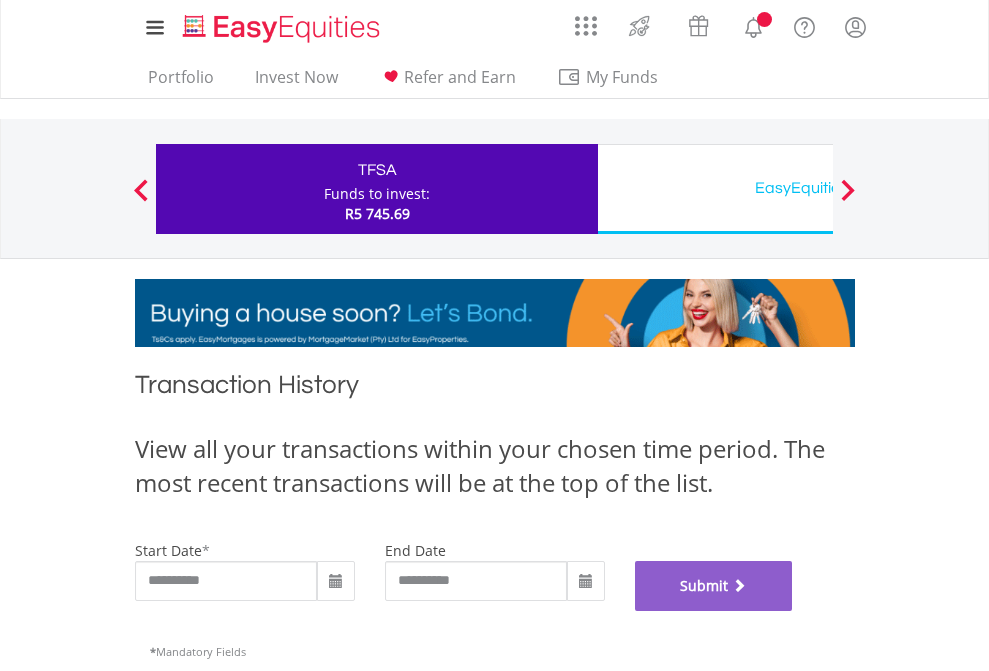 scroll, scrollTop: 811, scrollLeft: 0, axis: vertical 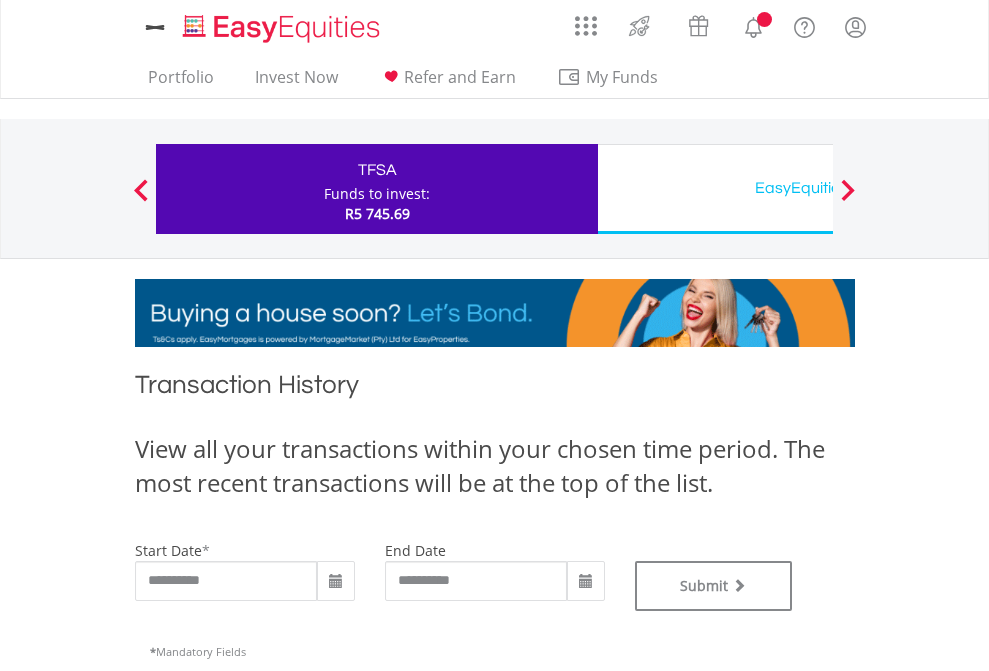 click on "EasyEquities USD" at bounding box center [818, 188] 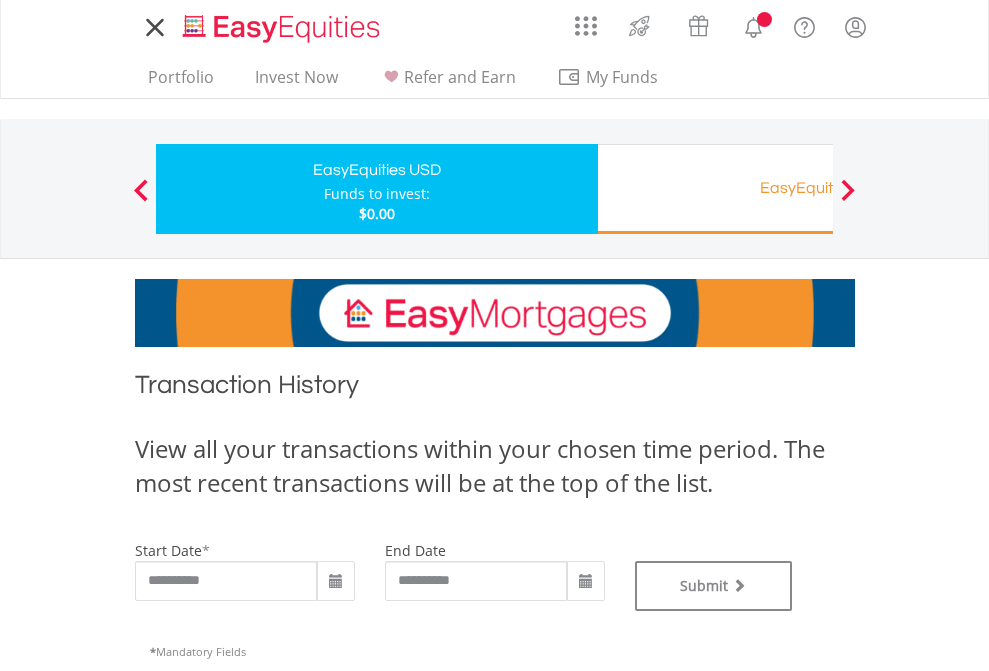 scroll, scrollTop: 0, scrollLeft: 0, axis: both 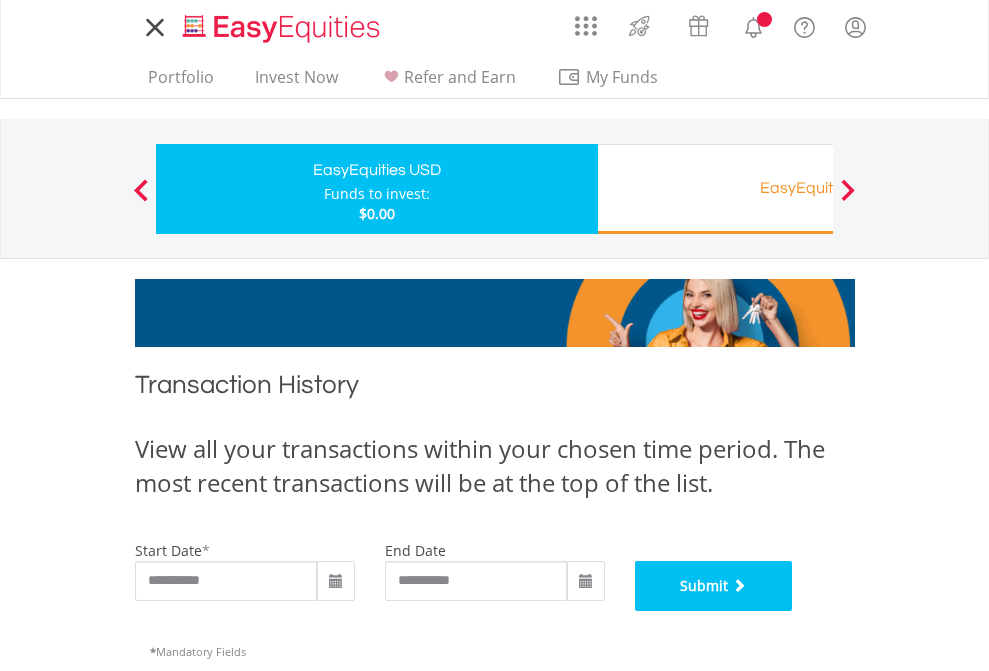 click on "Submit" at bounding box center [714, 586] 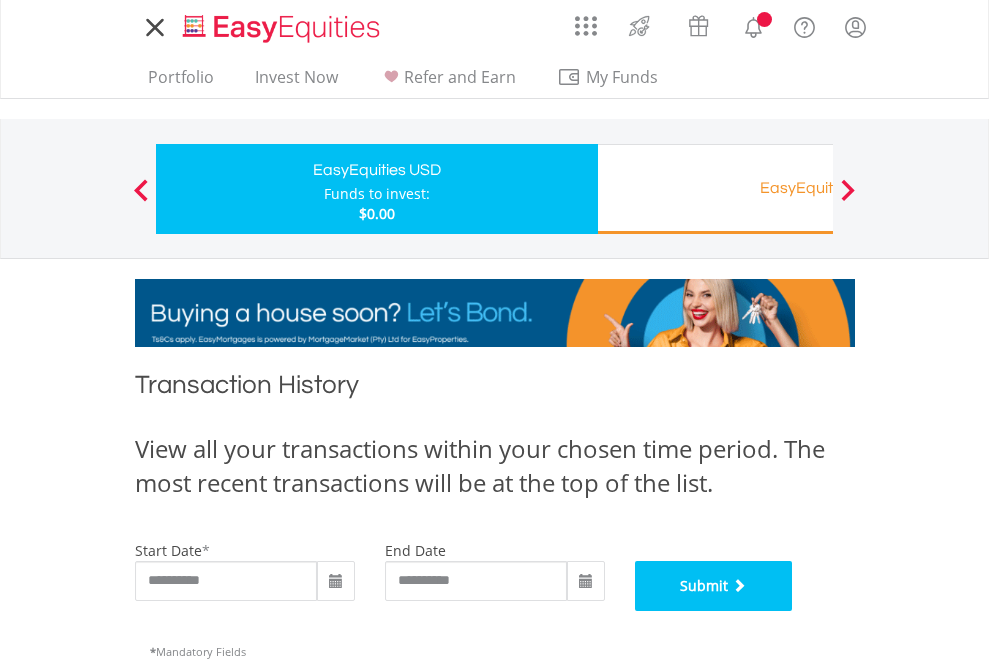scroll, scrollTop: 811, scrollLeft: 0, axis: vertical 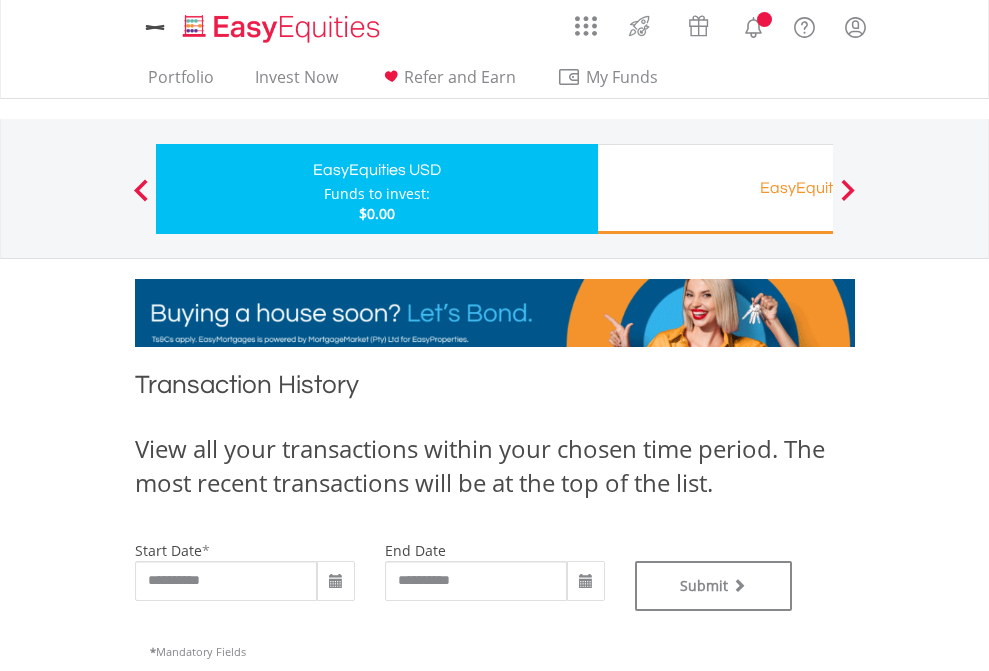 click on "EasyEquities RA" at bounding box center (818, 188) 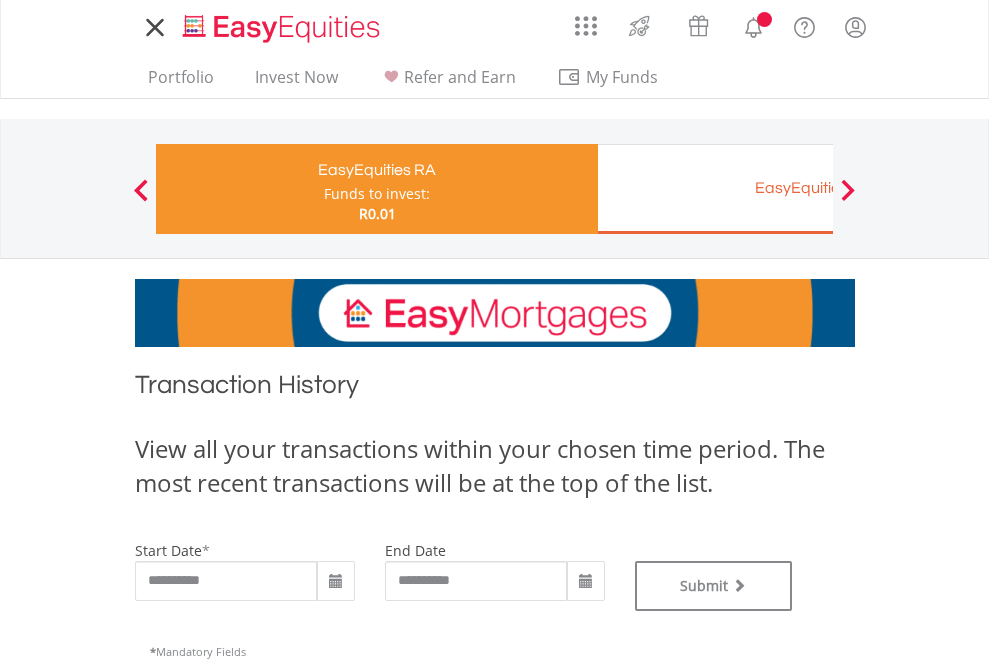 scroll, scrollTop: 0, scrollLeft: 0, axis: both 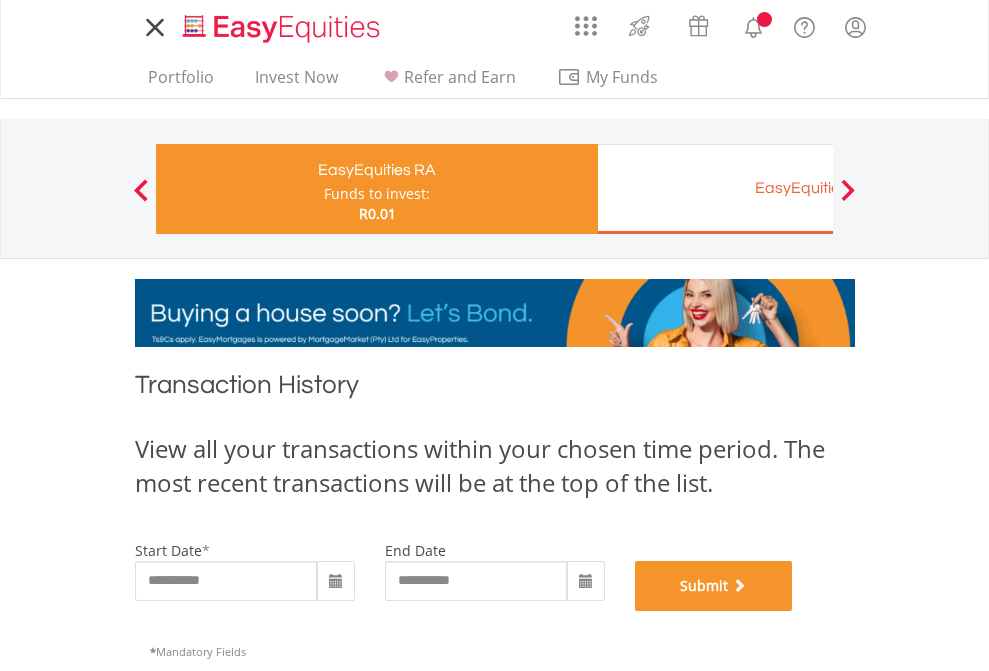 click on "Submit" at bounding box center (714, 586) 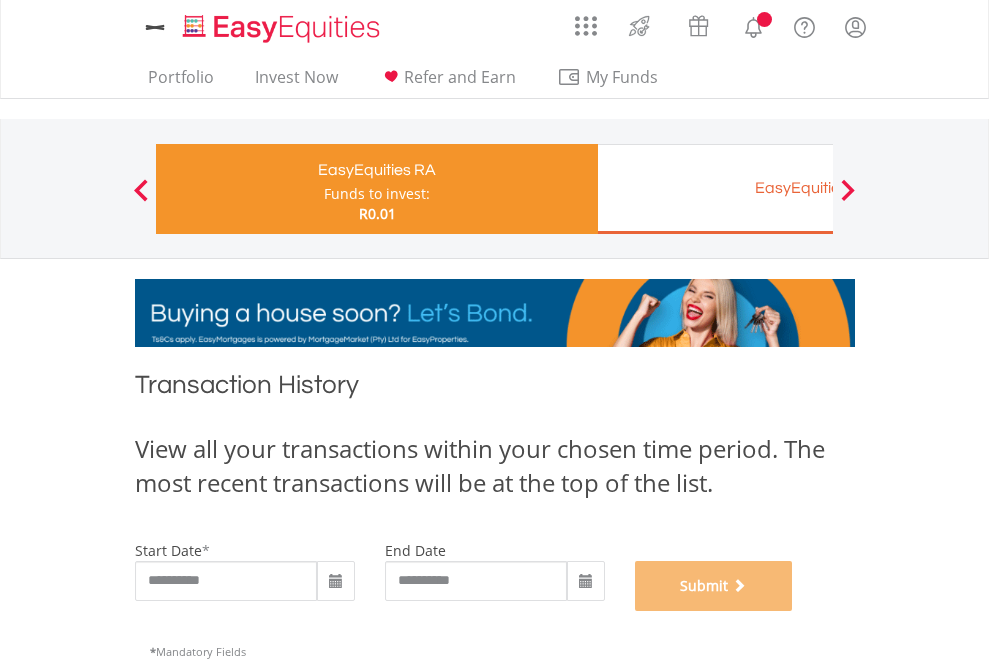 scroll, scrollTop: 811, scrollLeft: 0, axis: vertical 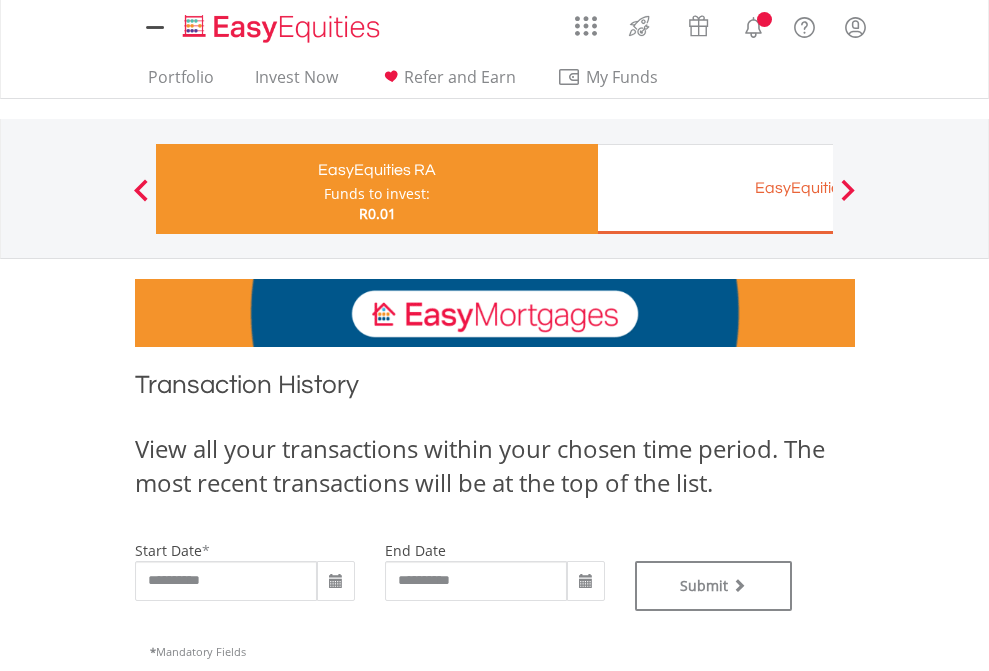 click on "EasyEquities EUR" at bounding box center [818, 188] 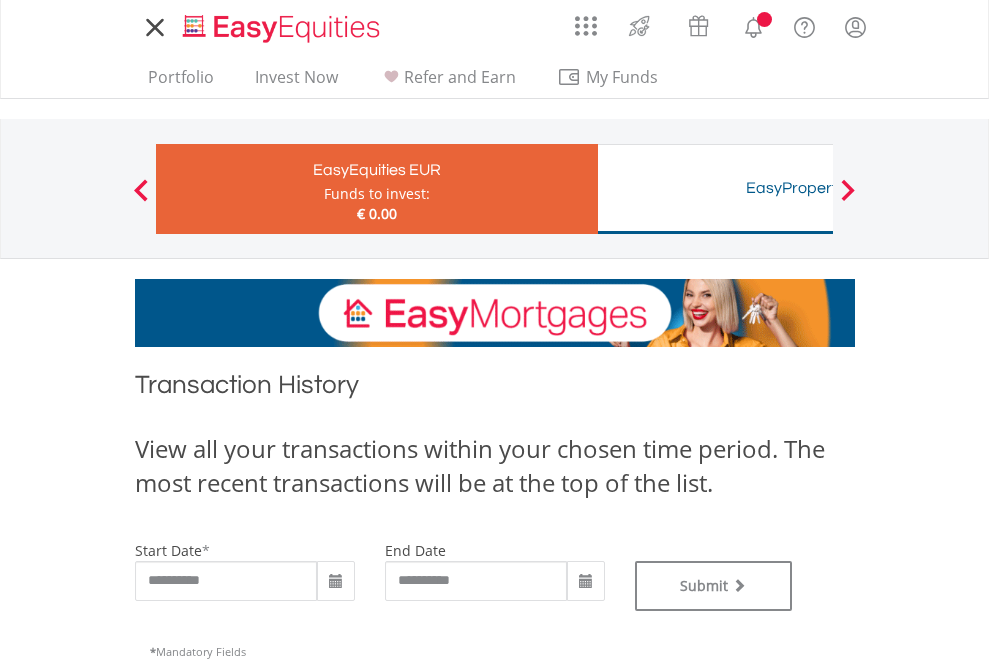 scroll, scrollTop: 0, scrollLeft: 0, axis: both 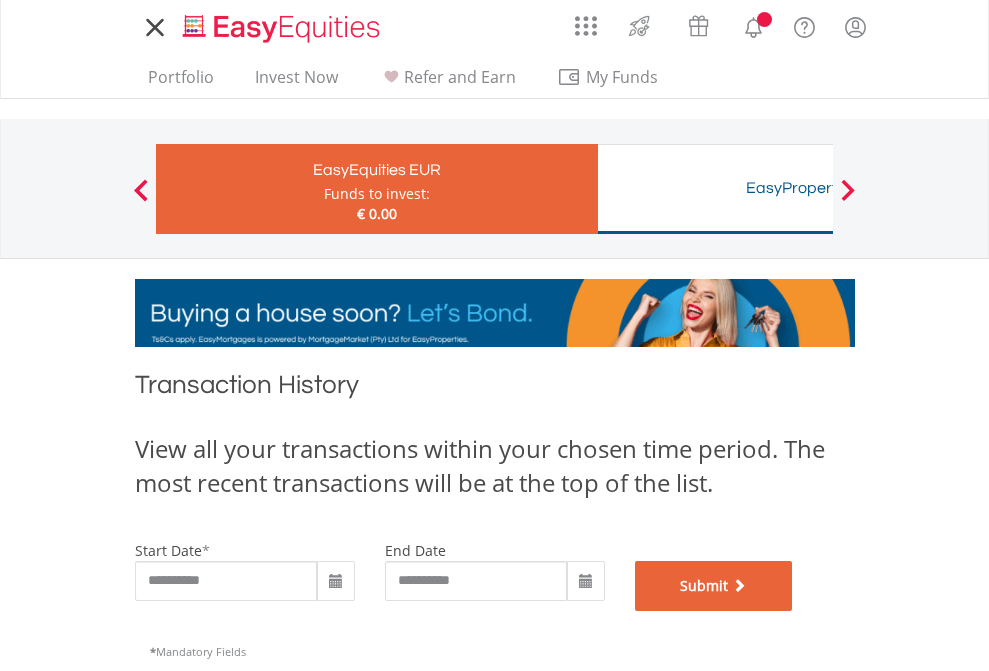 click on "Submit" at bounding box center [714, 586] 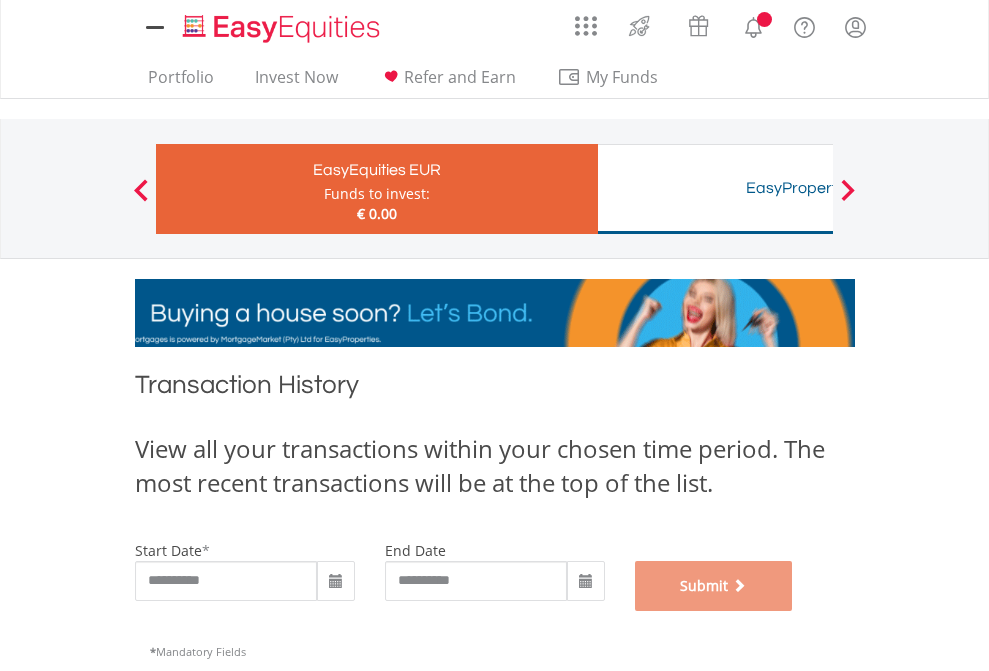 scroll, scrollTop: 811, scrollLeft: 0, axis: vertical 